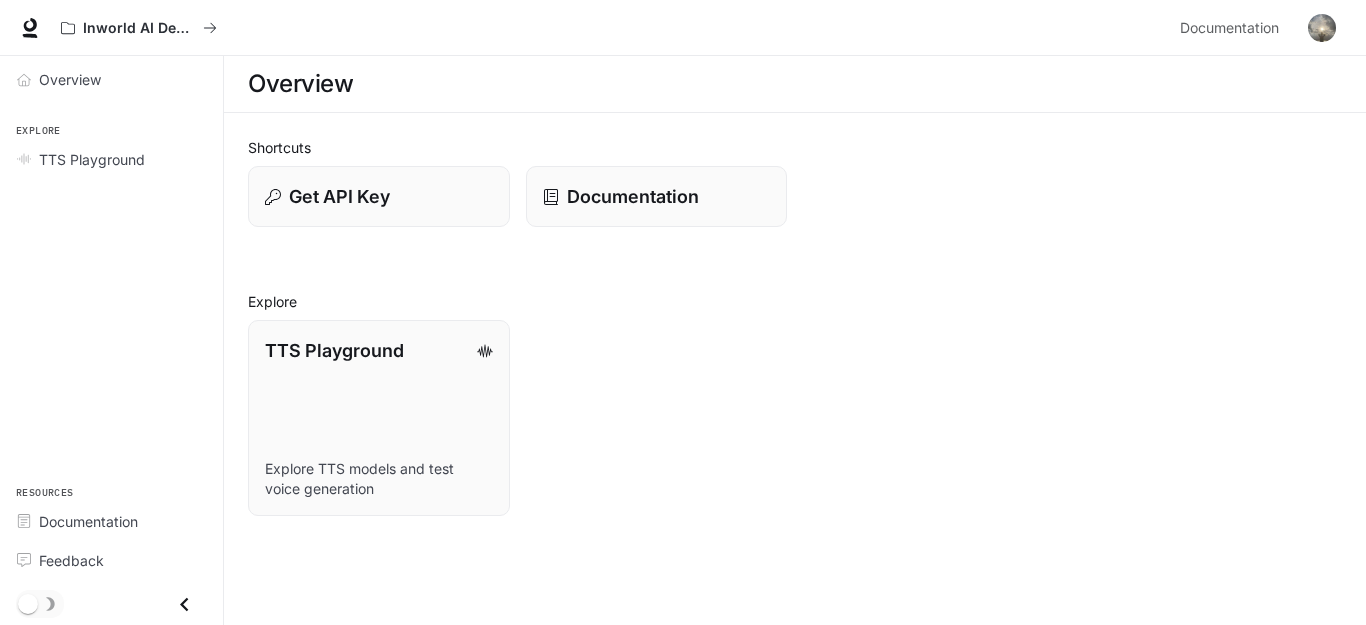 scroll, scrollTop: 0, scrollLeft: 0, axis: both 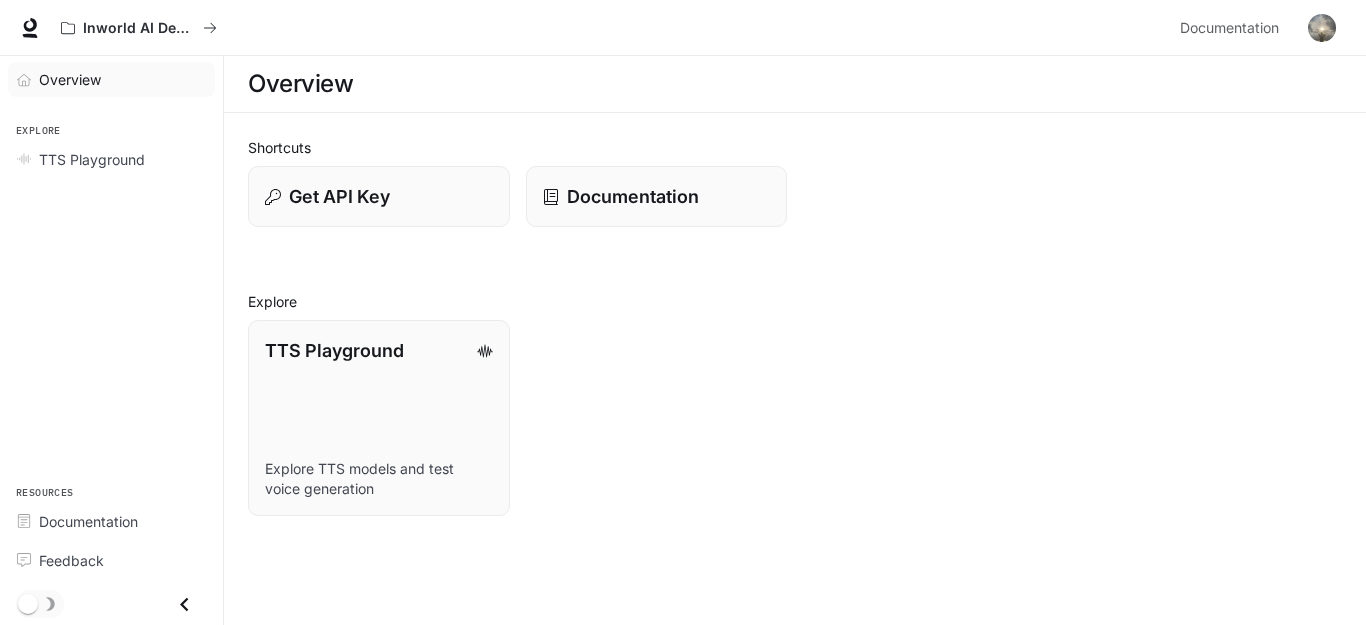 click on "Overview" at bounding box center [70, 79] 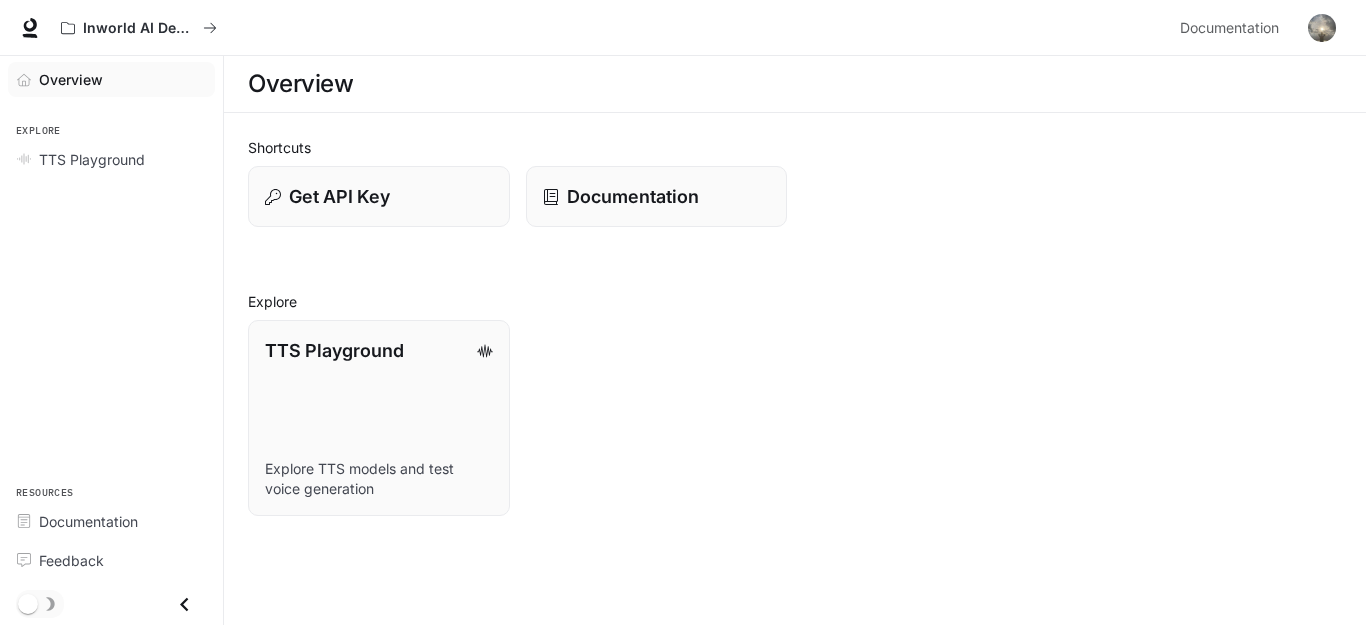 click on "Overview" at bounding box center [71, 79] 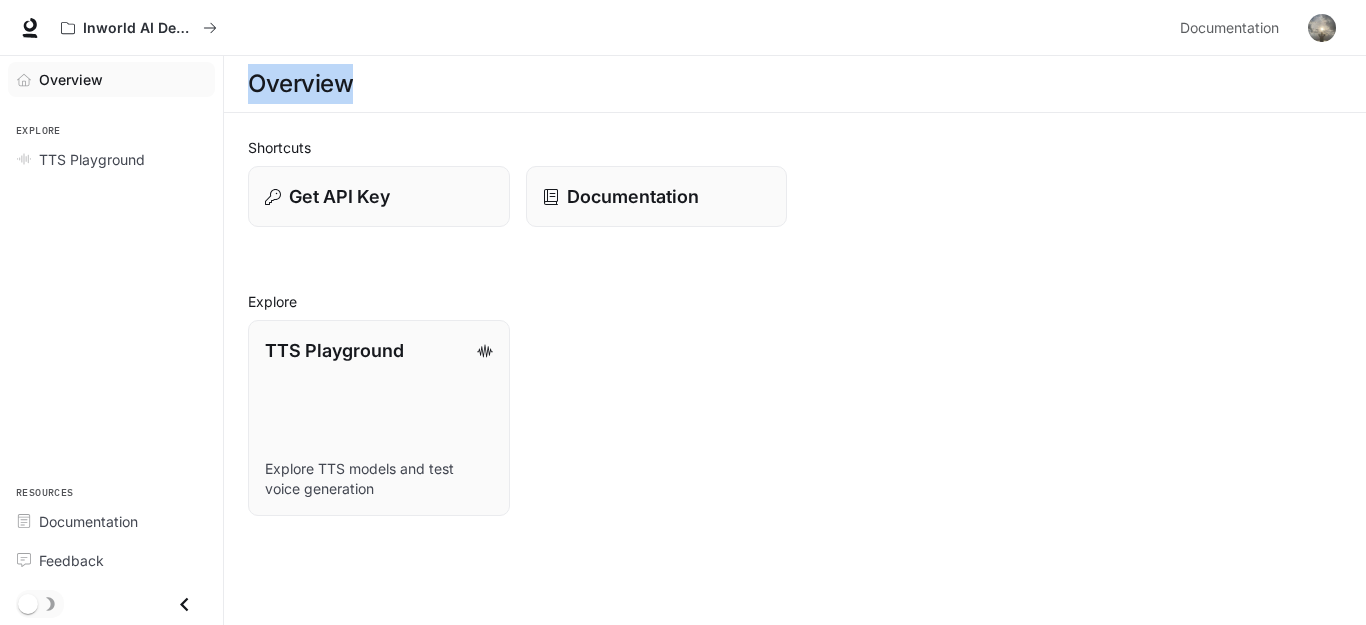 click on "Overview" at bounding box center (300, 84) 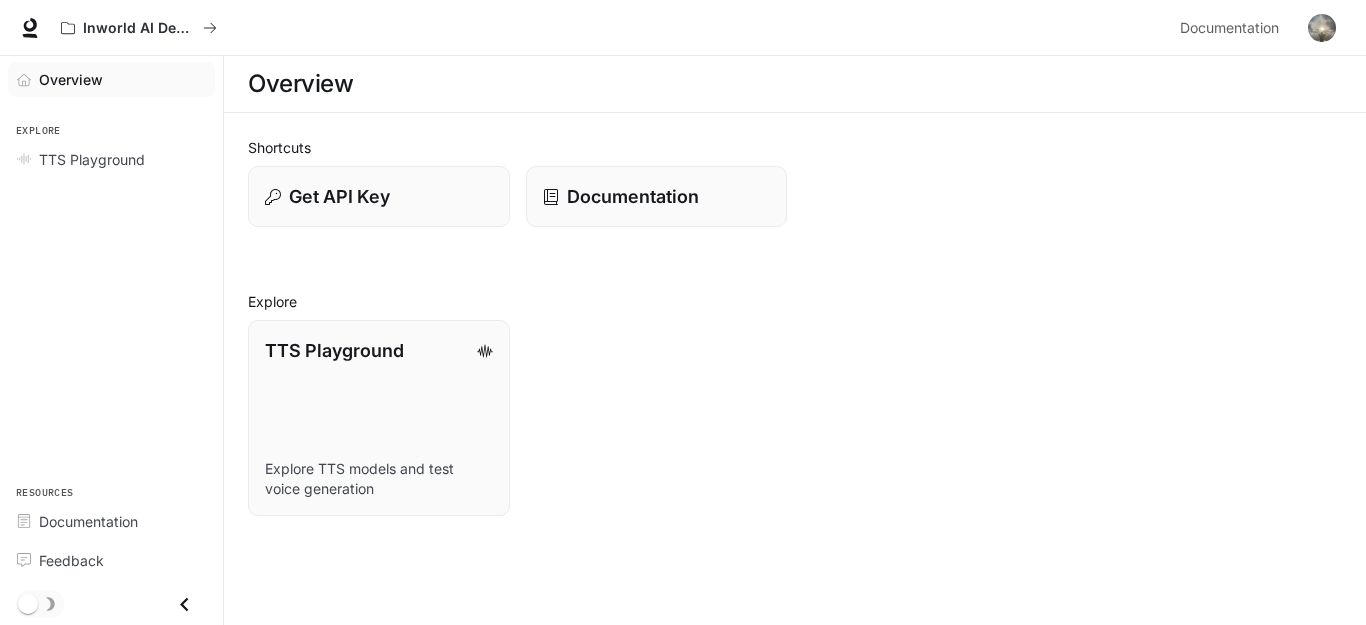 click on "Overview" at bounding box center (795, 84) 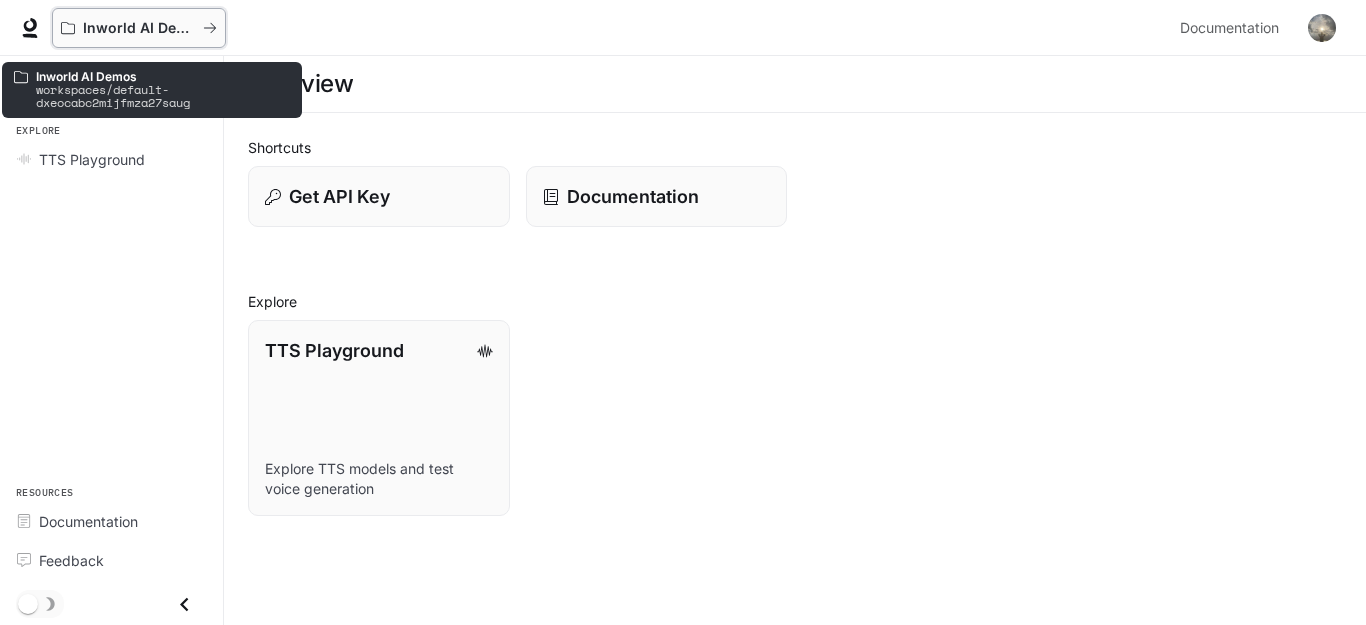 click on "Inworld AI Demos" at bounding box center [139, 28] 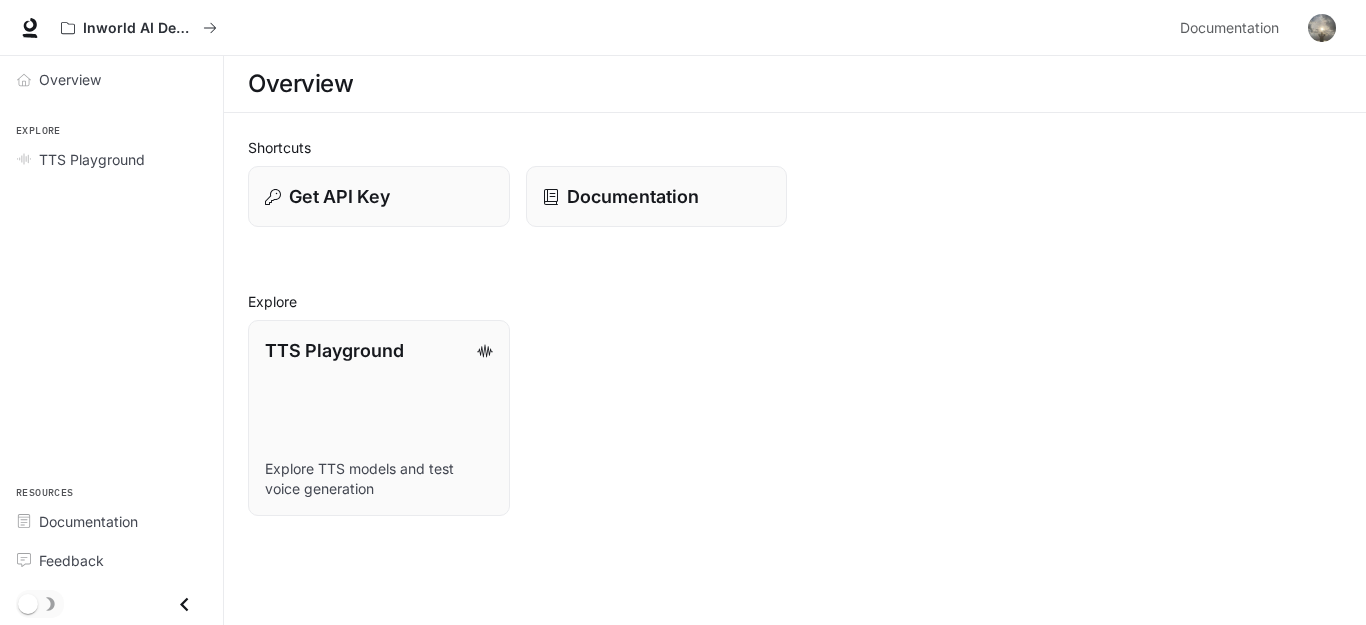 click 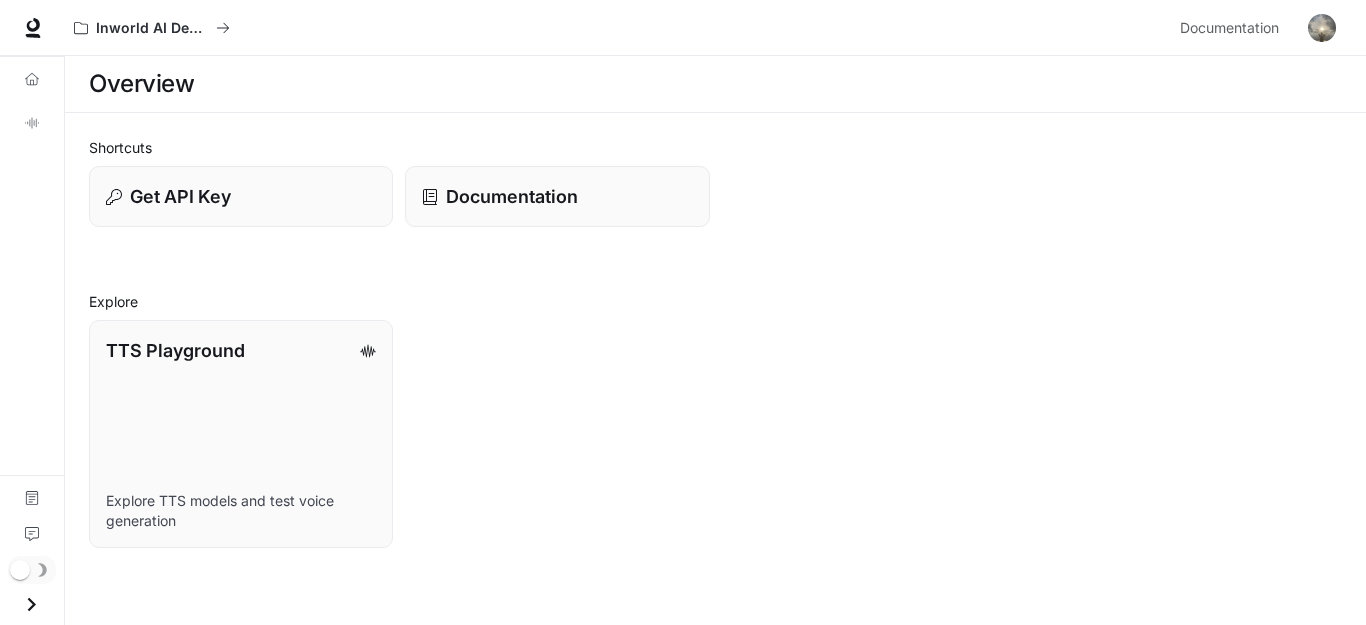 click 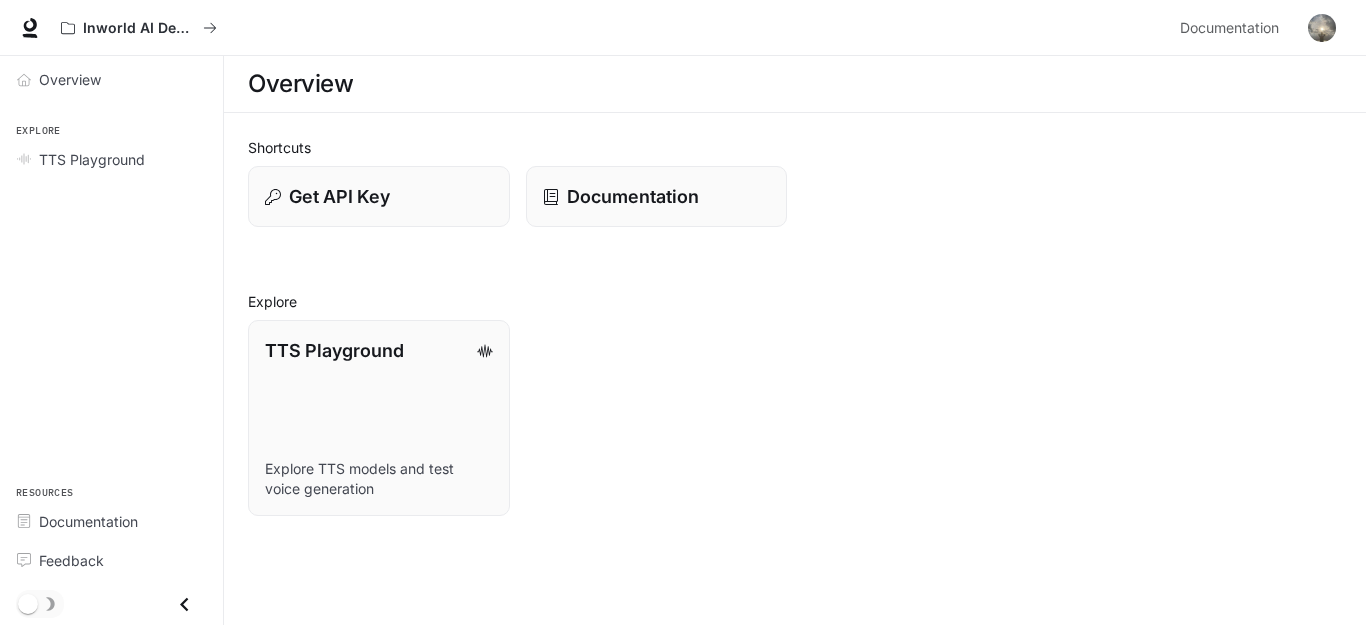 type 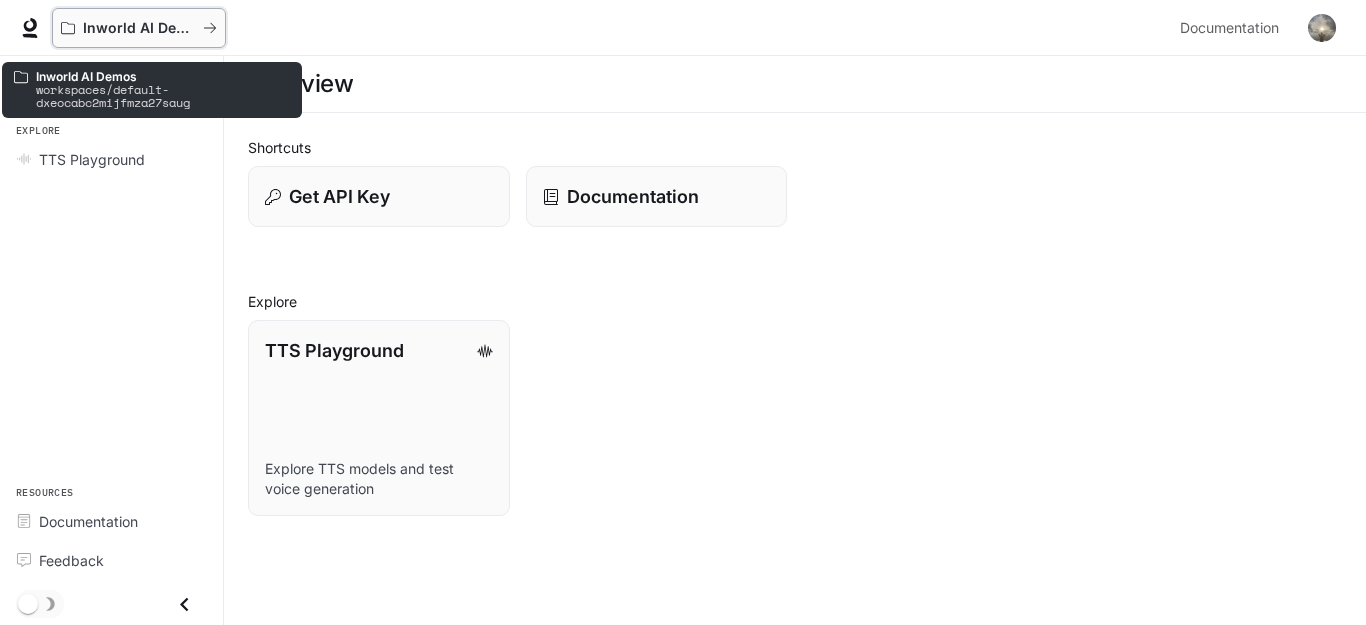 click on "Inworld AI Demos" at bounding box center (139, 28) 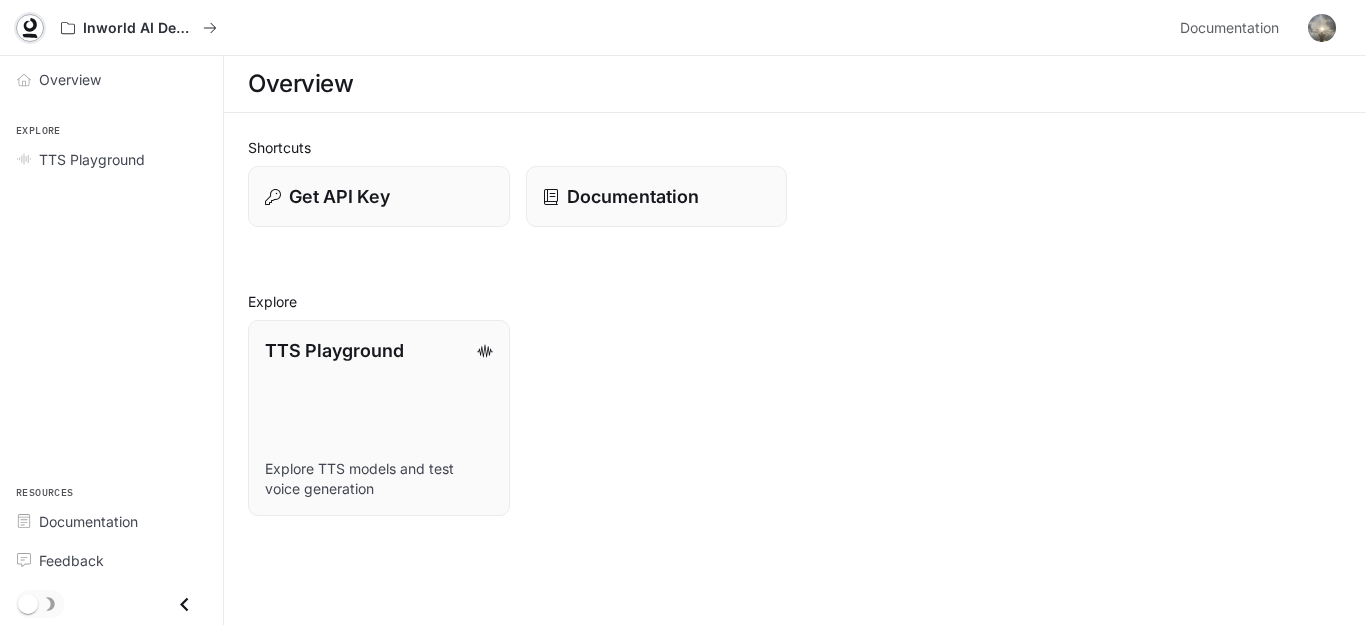 click 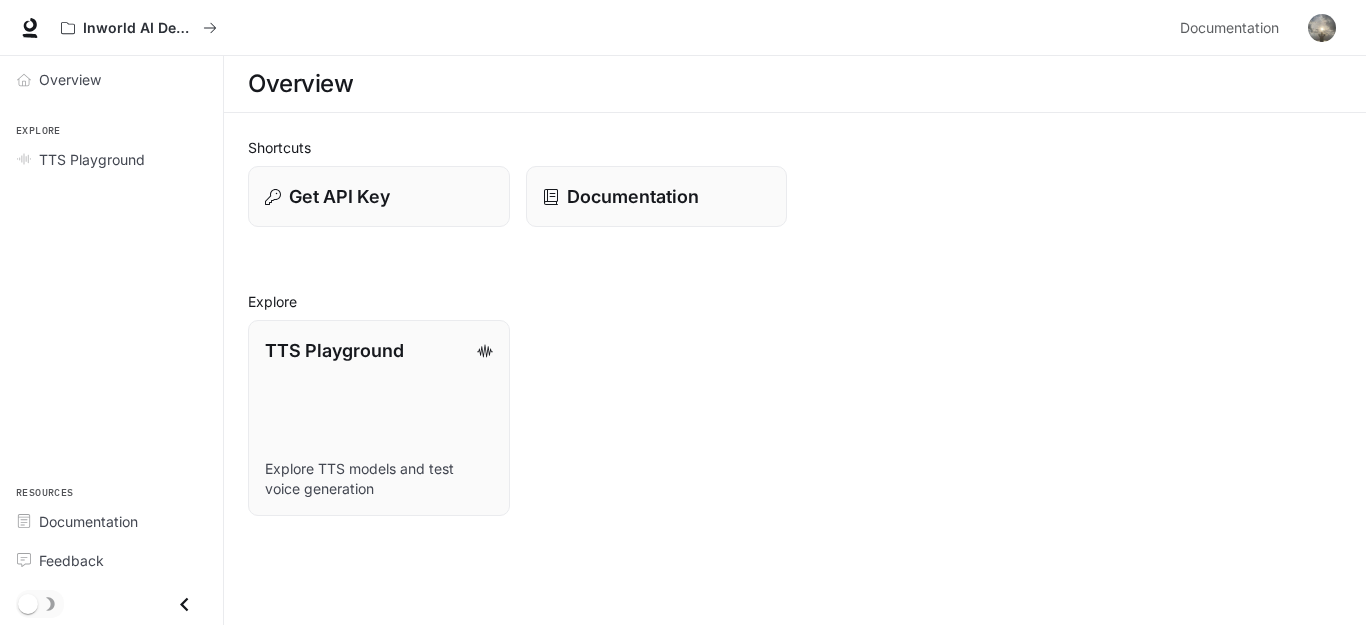 scroll, scrollTop: 0, scrollLeft: 0, axis: both 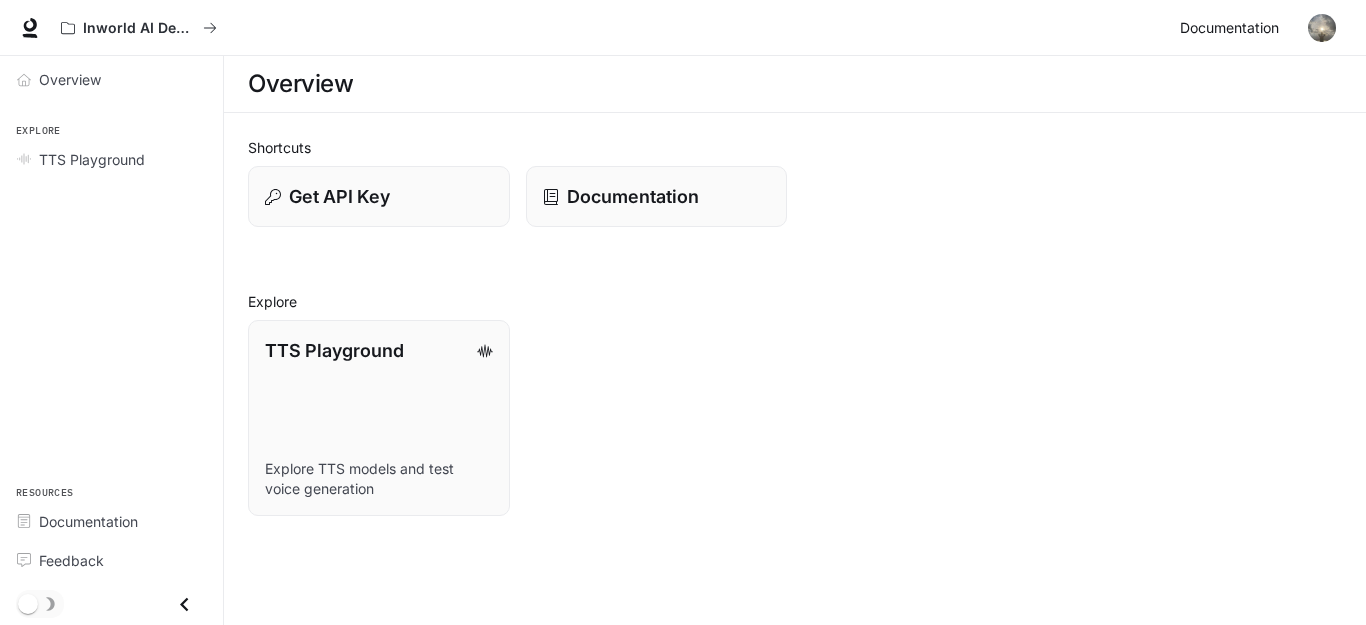 click on "Documentation" at bounding box center (1229, 28) 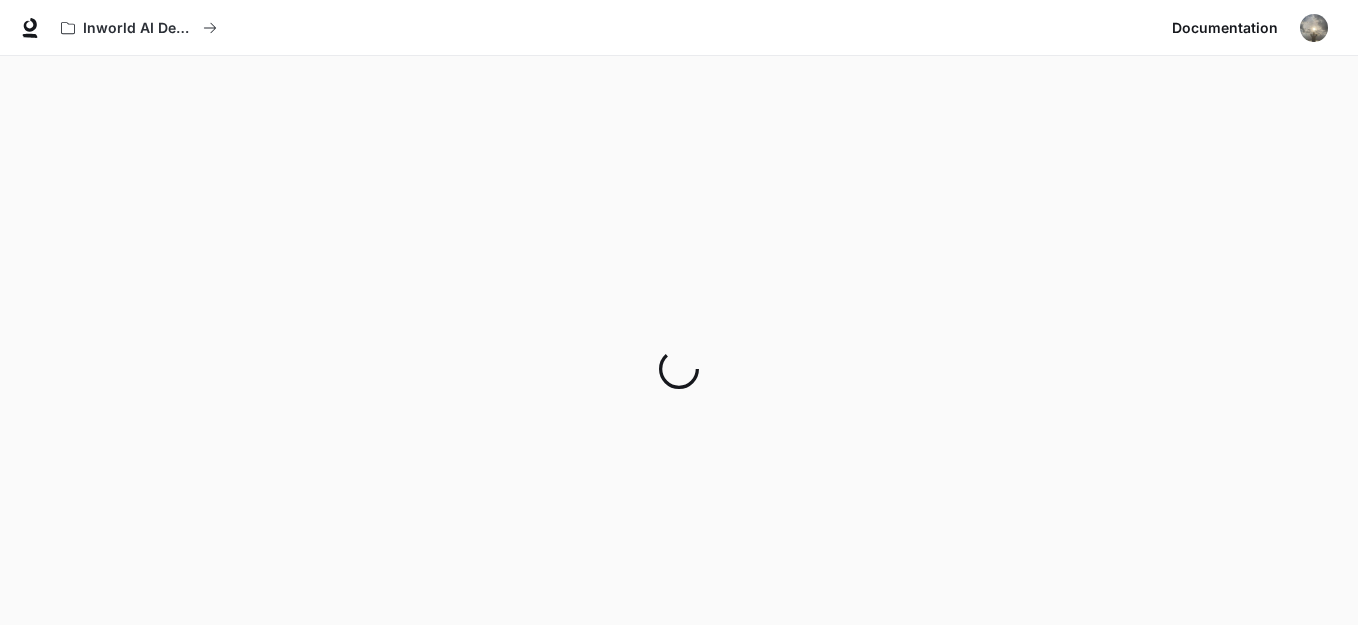 click at bounding box center [1314, 28] 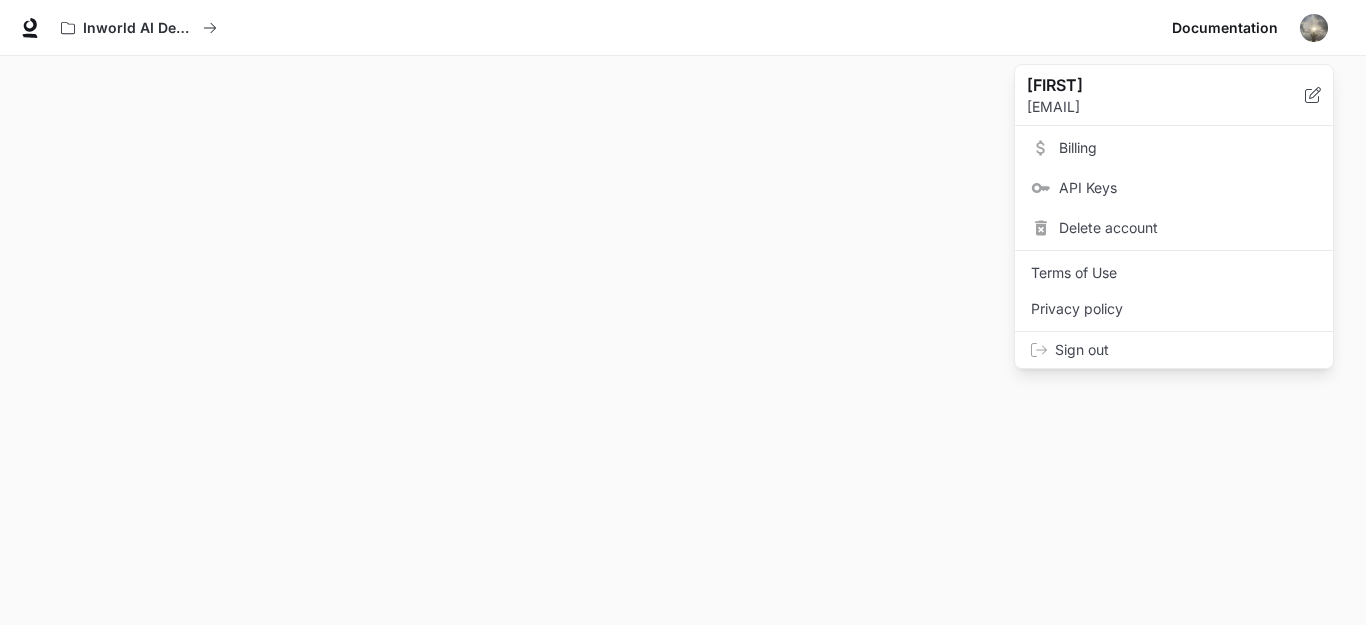 click at bounding box center (683, 312) 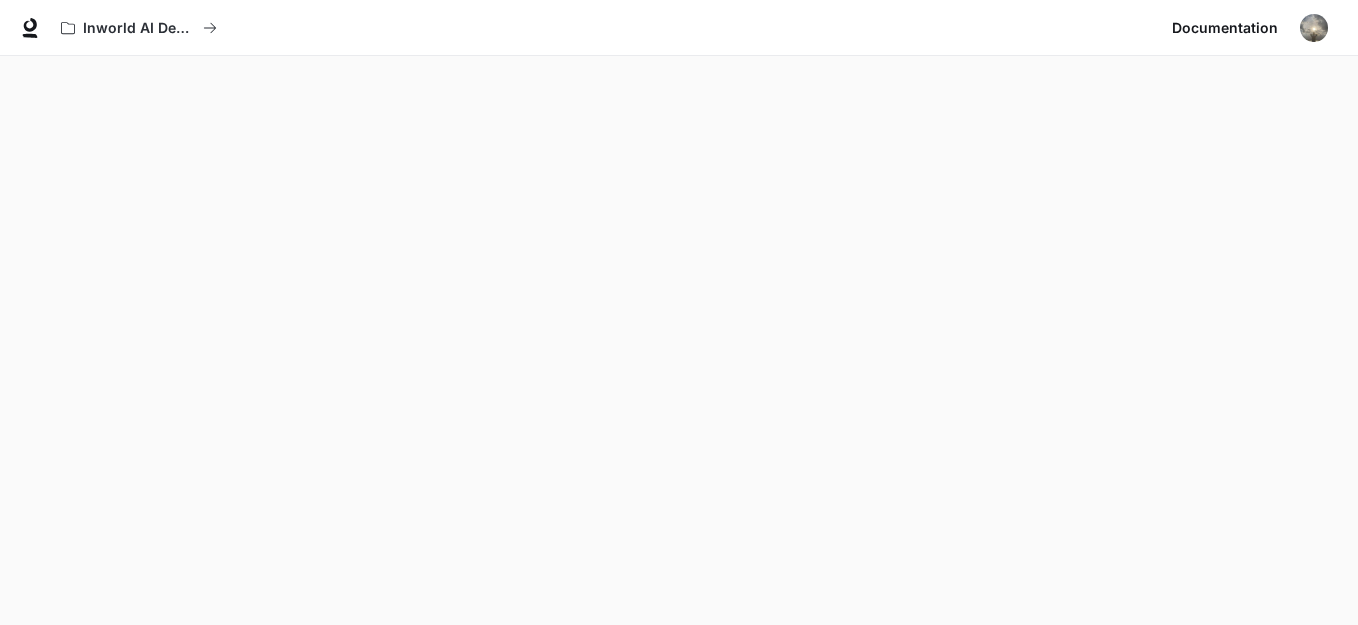 scroll, scrollTop: 0, scrollLeft: 0, axis: both 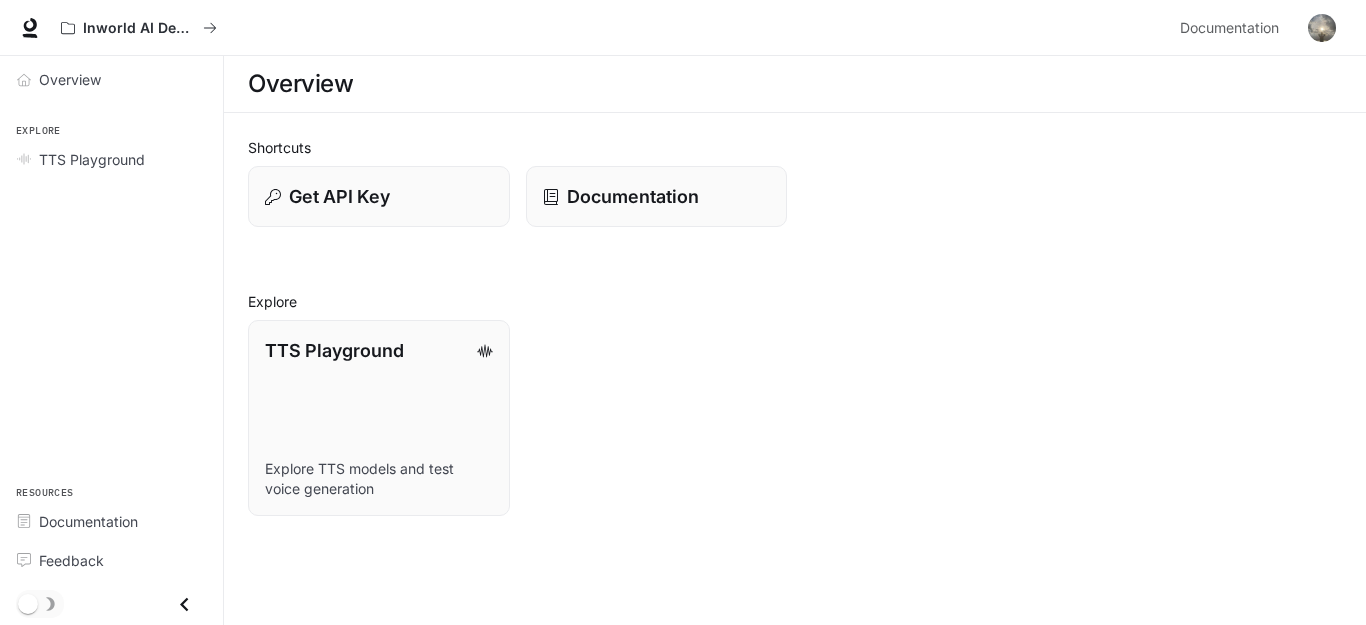 click at bounding box center [1322, 28] 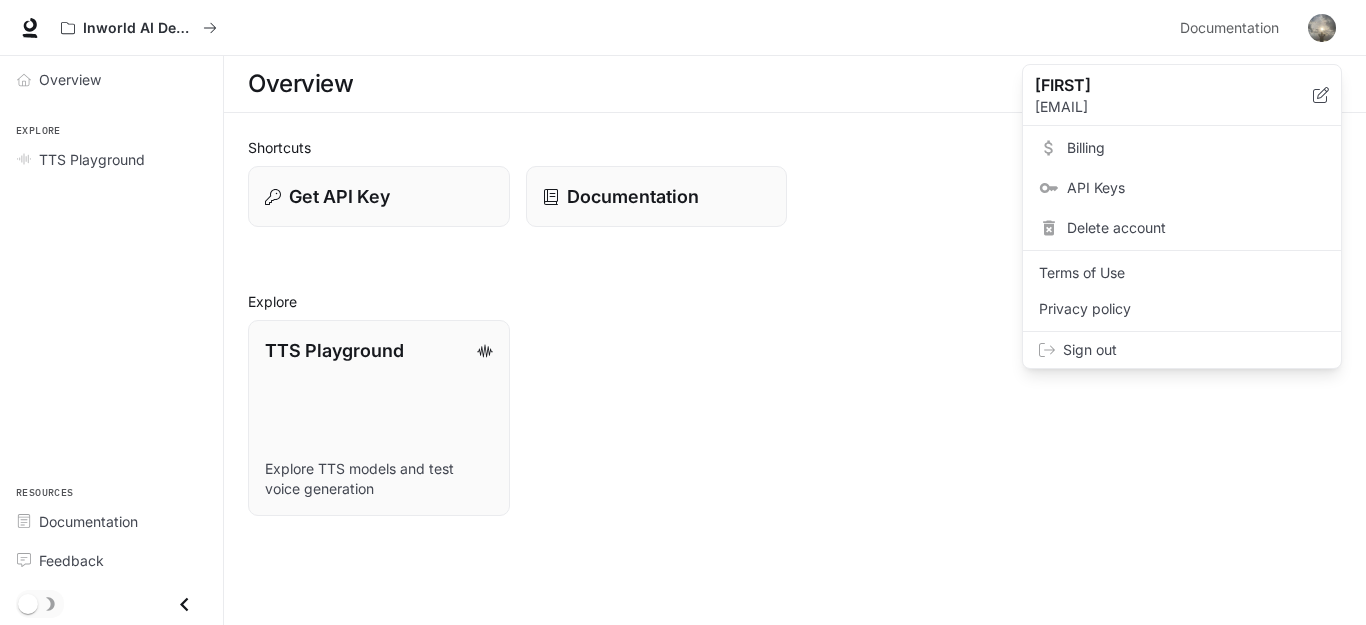 click on "Billing" at bounding box center (1196, 148) 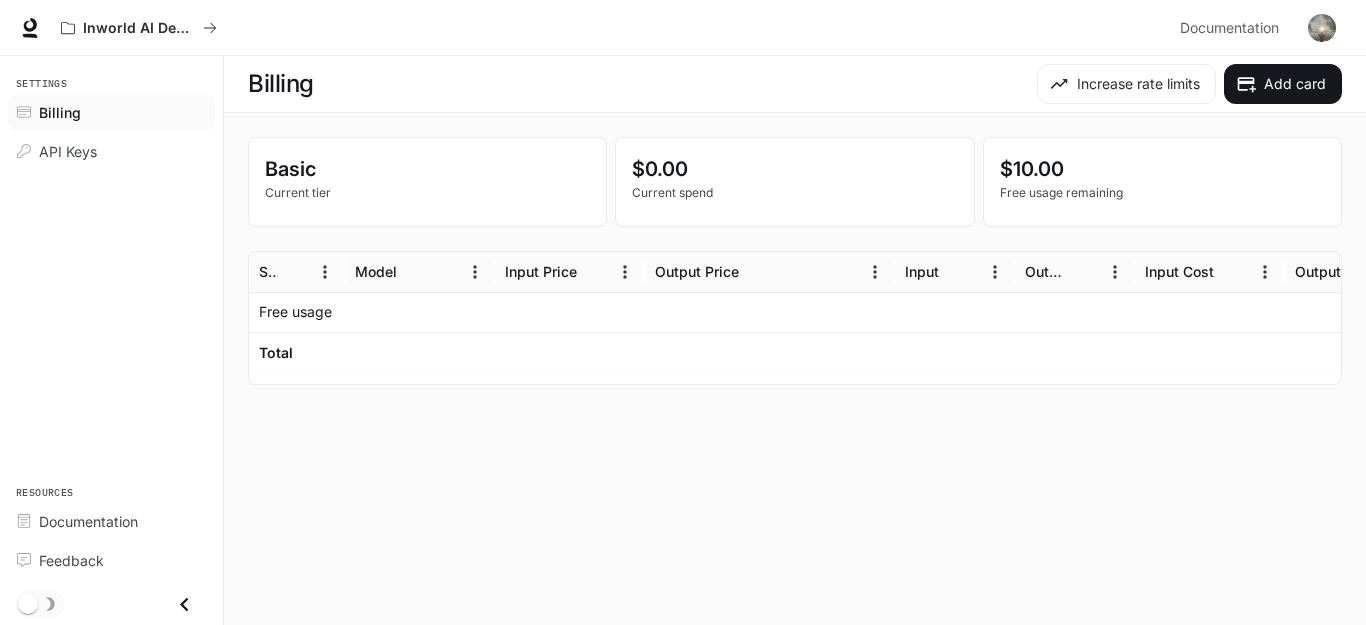 click on "Basic Current tier $0.00 Current spend $10.00 Free usage remaining Service Model Input Price Output Price Input Output Input Cost Output Cost Total Cost Free usage -$10.00 Total $0.00 Rows per page: 100 *** 1–2 of 2" at bounding box center [795, 261] 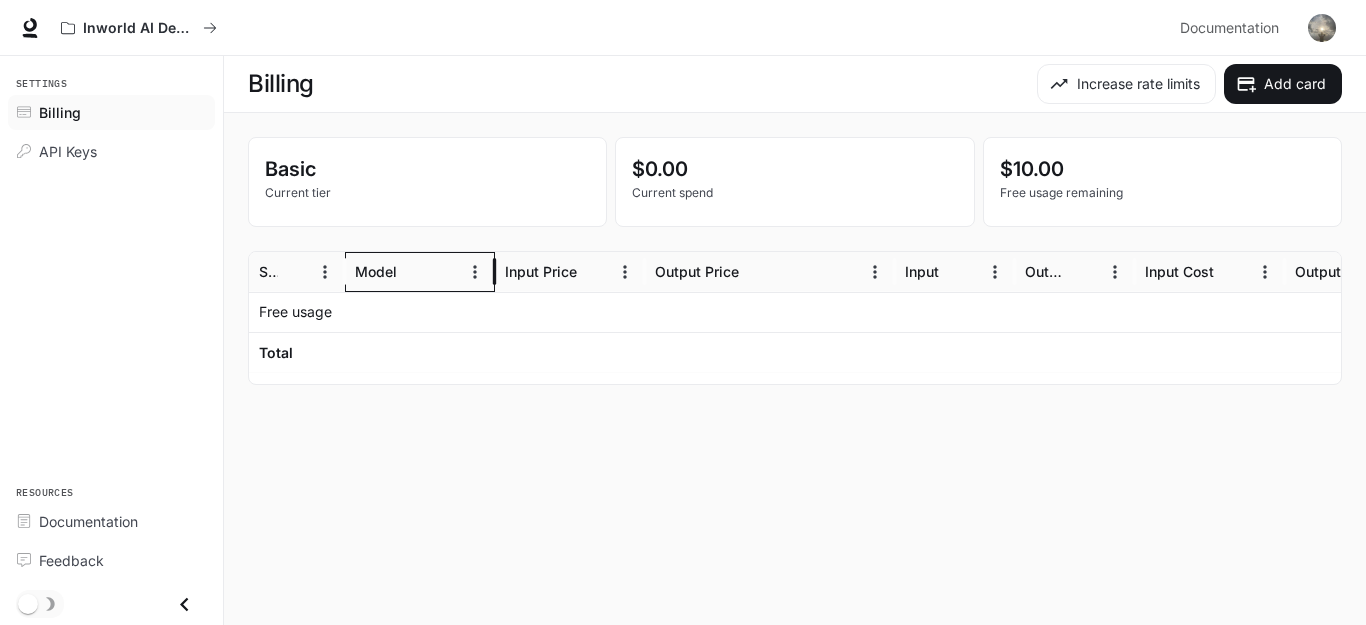click on "Model" at bounding box center [407, 271] 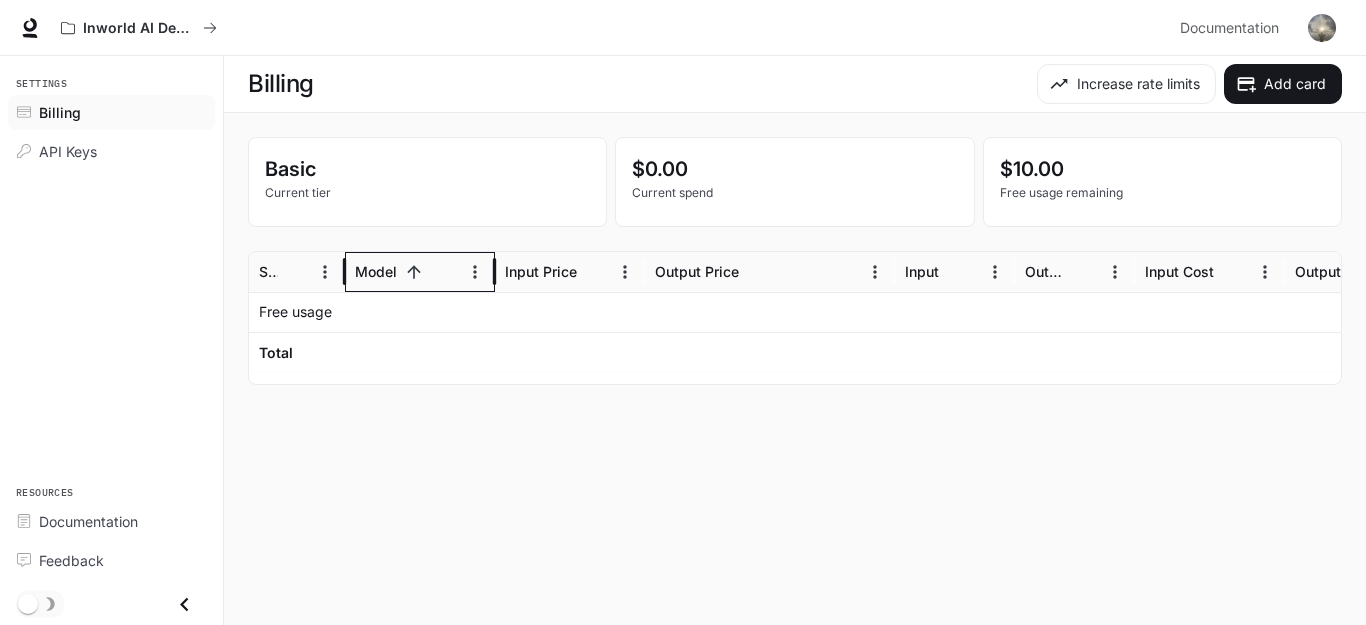 click on "Model" at bounding box center [407, 271] 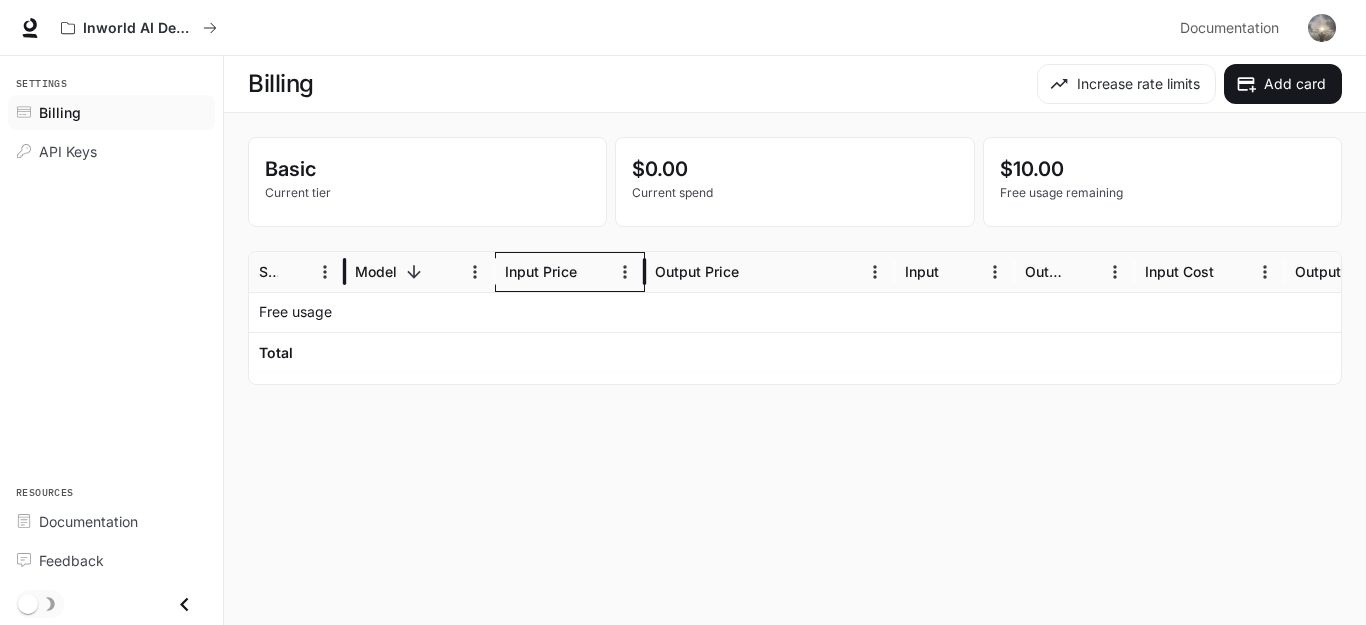 click on "Input Price" at bounding box center (541, 271) 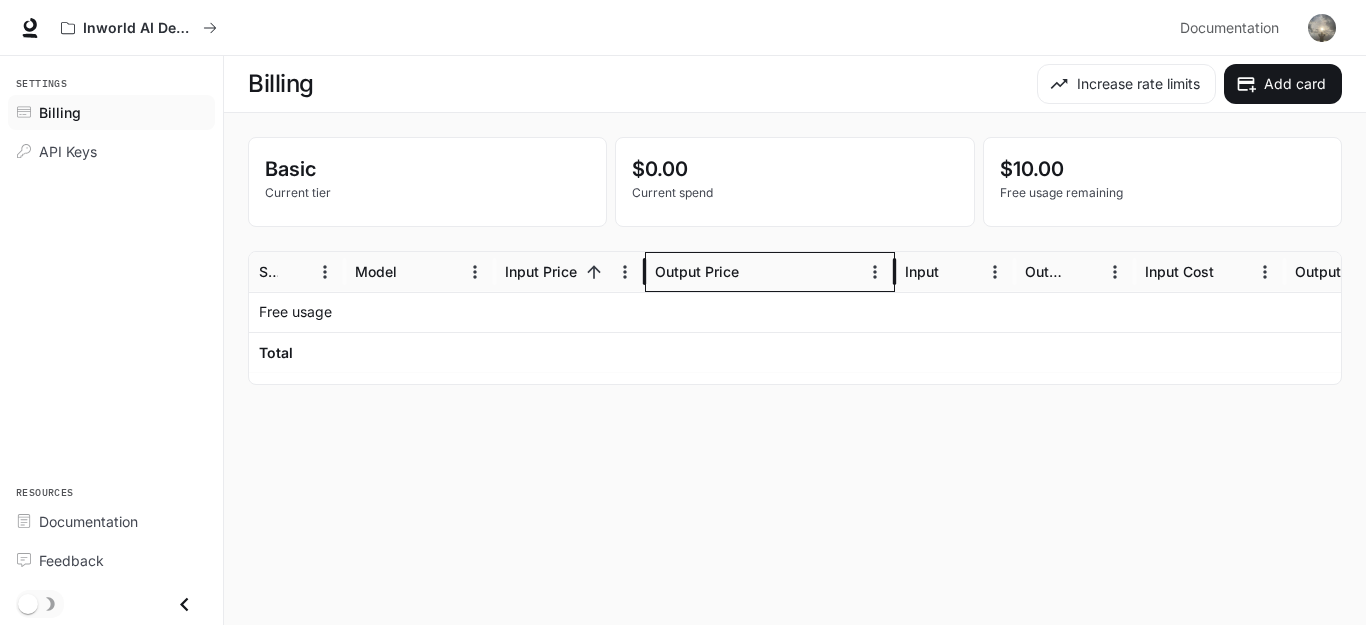 click on "Output Price" at bounding box center [757, 271] 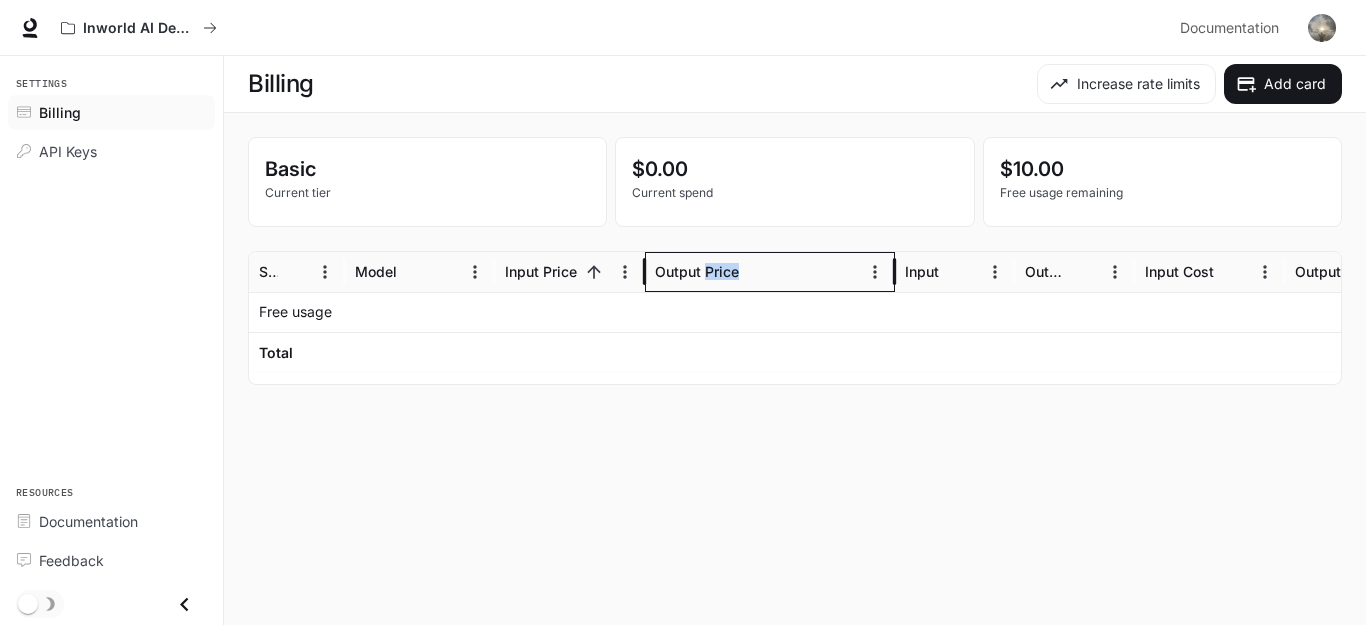 click on "Output Price" at bounding box center (757, 271) 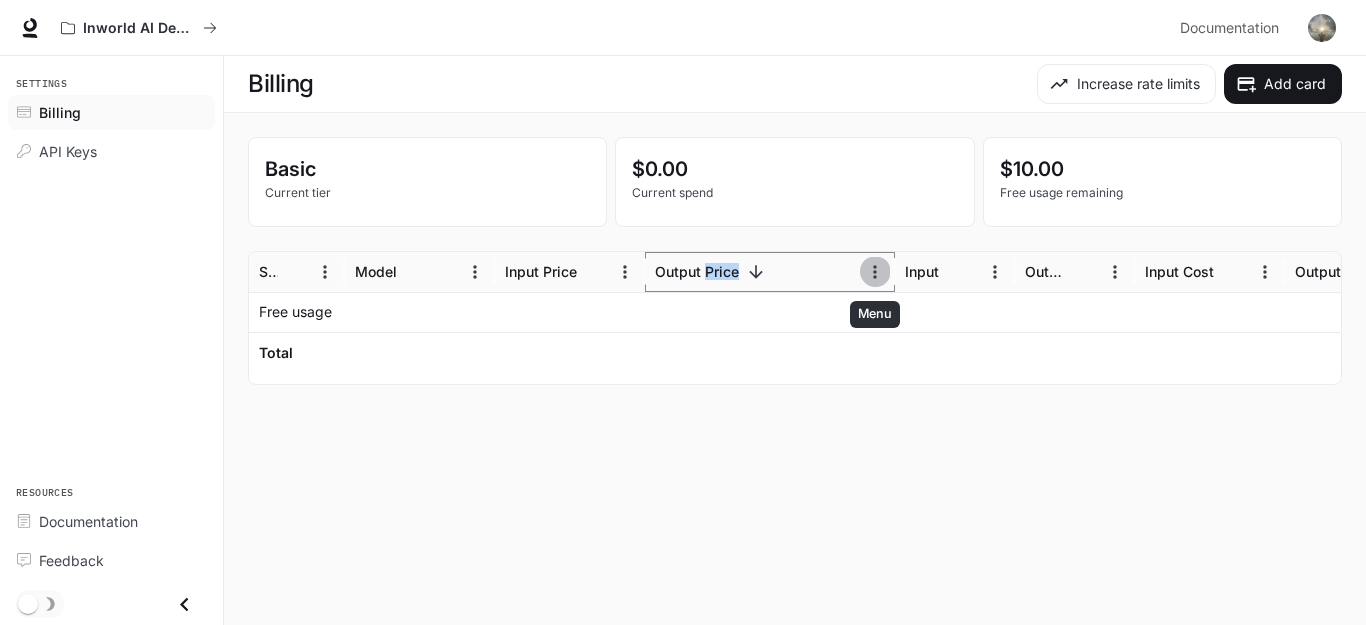 click at bounding box center (875, 272) 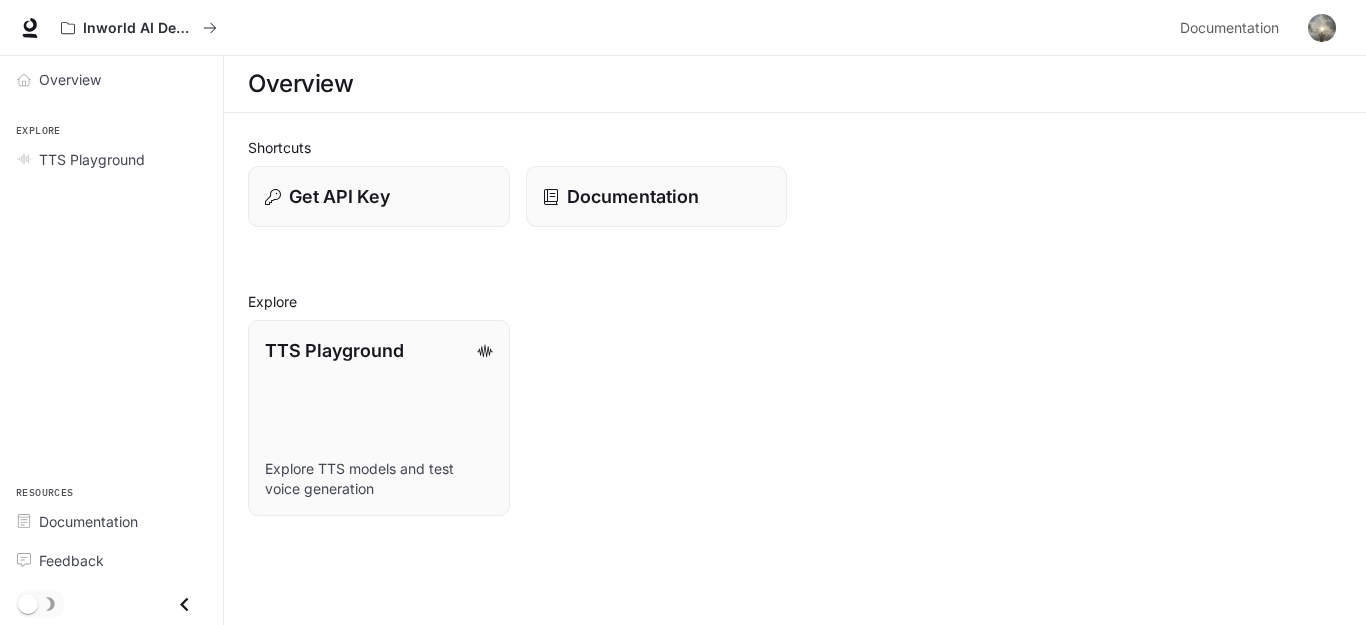 click on "Shortcuts Get API Key Documentation Explore TTS Playground Explore TTS models and test voice generation" at bounding box center (795, 326) 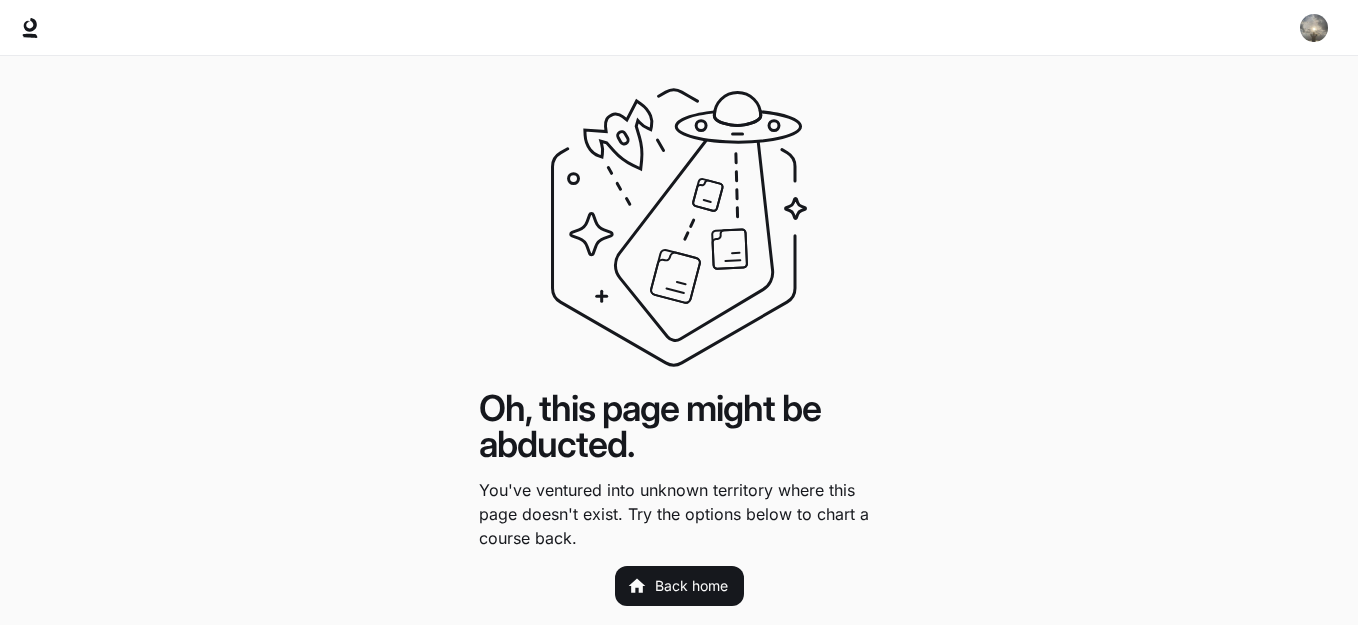 scroll, scrollTop: 0, scrollLeft: 0, axis: both 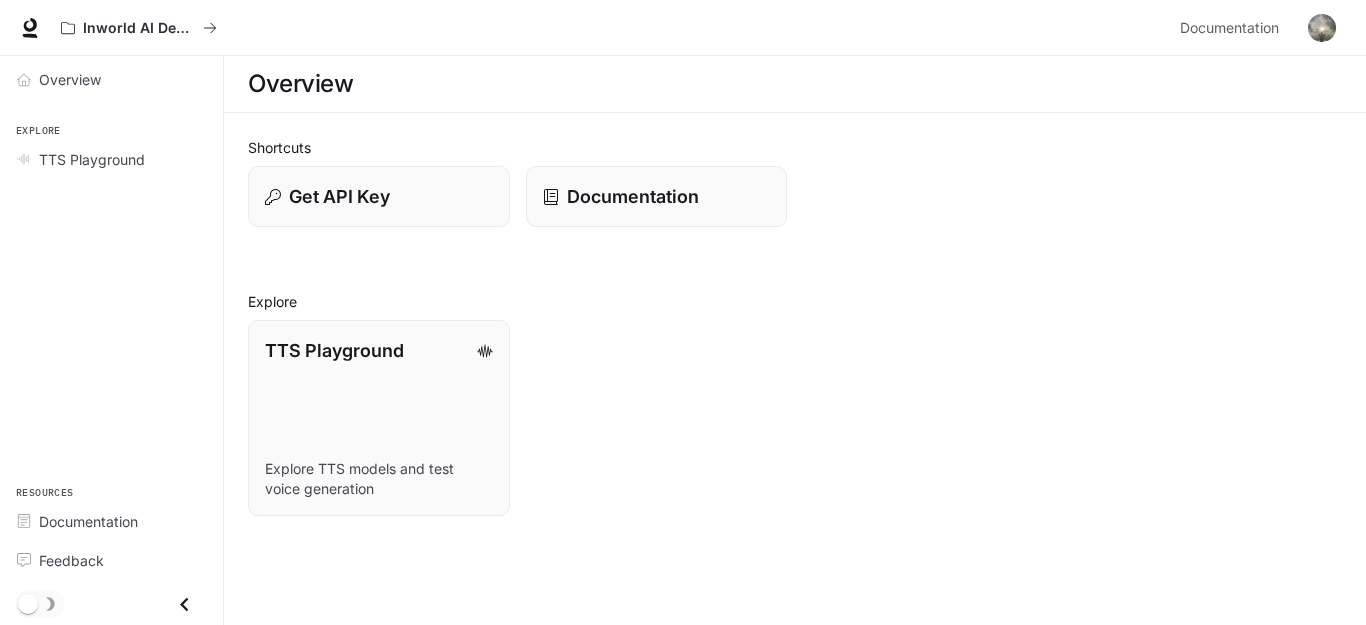 click at bounding box center (1322, 28) 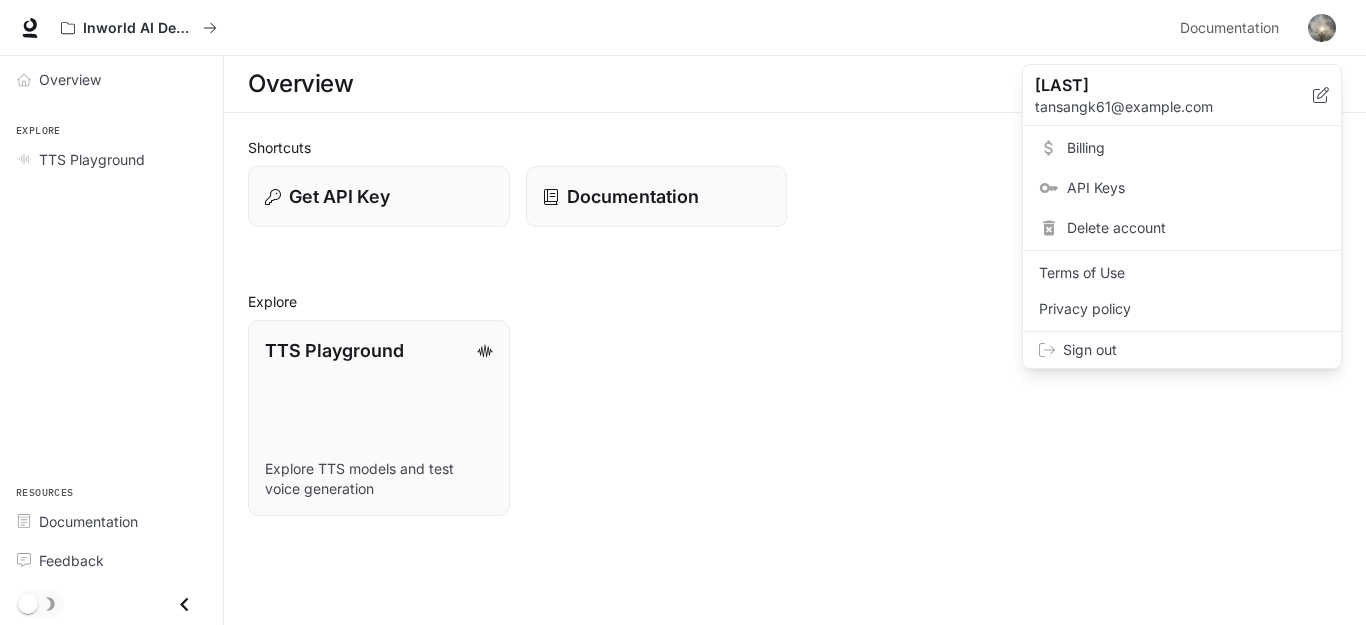 click on "Sign out" at bounding box center [1194, 350] 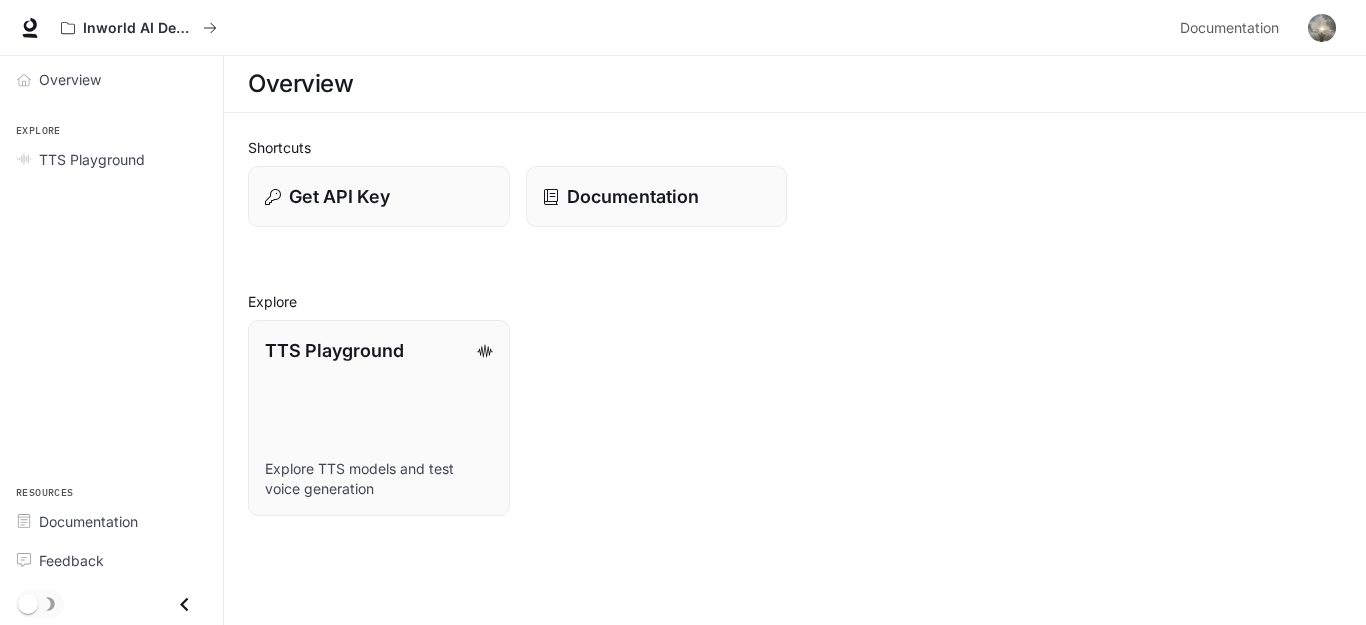 scroll, scrollTop: 0, scrollLeft: 0, axis: both 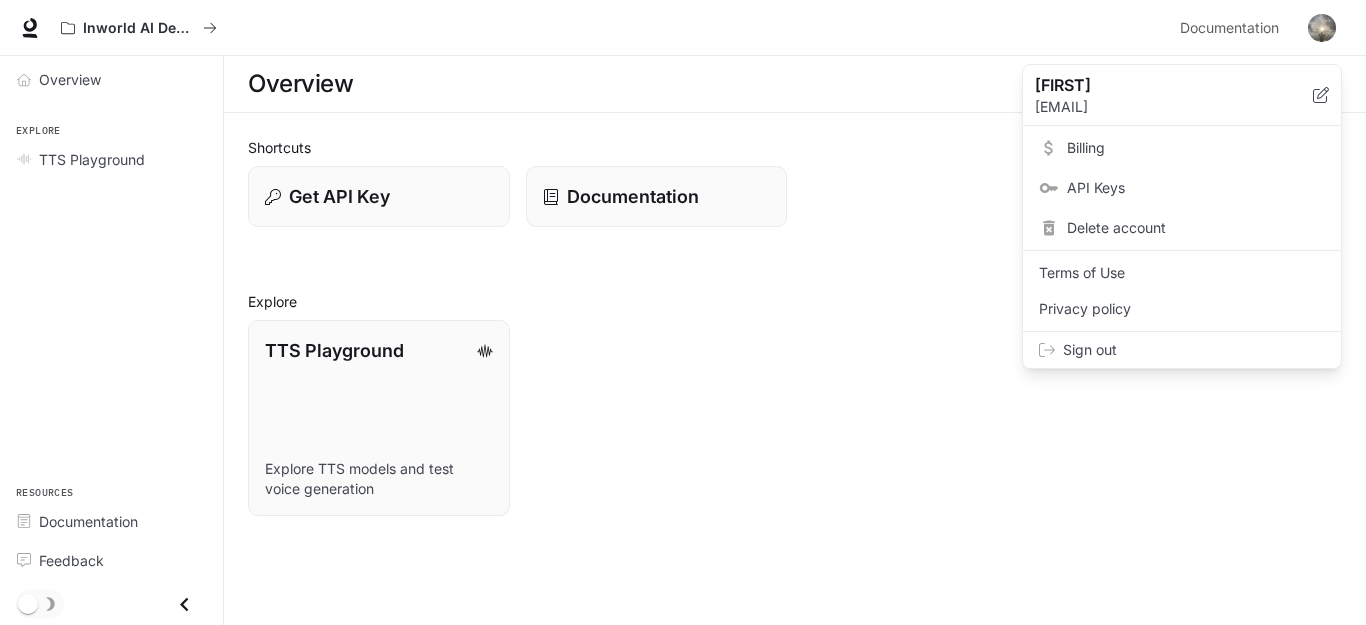 click on "Sign out" at bounding box center (1194, 350) 